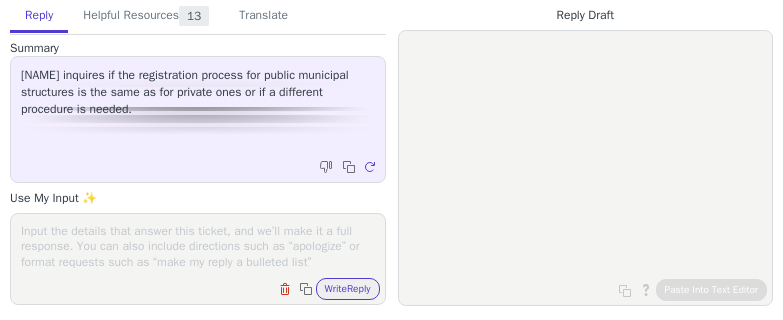 scroll, scrollTop: 0, scrollLeft: 0, axis: both 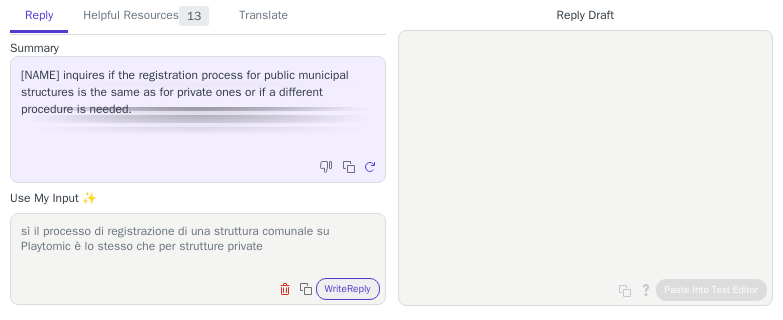 paste on "Per ottenere la migliore assistenza e le informazioni possibili dal team giusto, ti preghiamo di compilare le tue informazioni a questo link https://share.hsforms.com/1VDC1tXvETcGIokvQtfxt4Q4wzxy?utm_source=customer-care&utm_medium=form&utm_campaign=b2b-acquisition e riceverai ulteriori informazioni sulla nostra proposta." 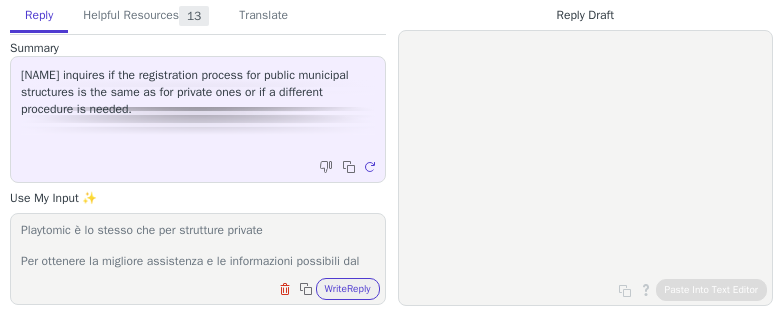 scroll, scrollTop: 108, scrollLeft: 0, axis: vertical 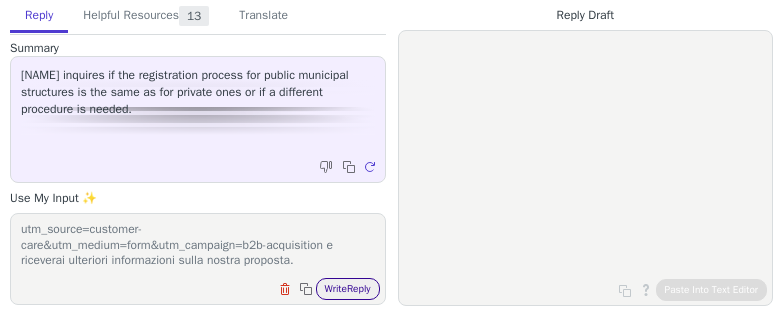 click on "Write  Reply" at bounding box center (348, 289) 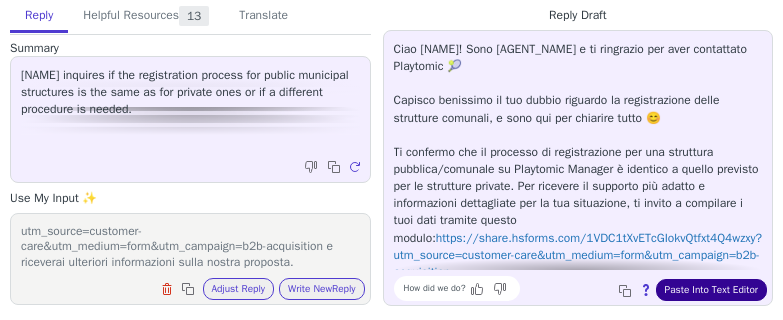 click on "Paste Into Text Editor" at bounding box center (711, 290) 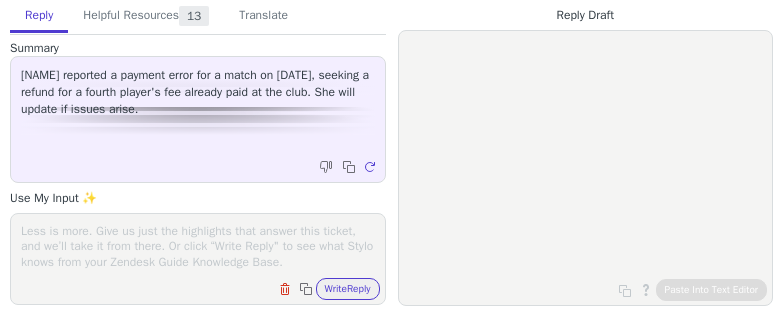 scroll, scrollTop: 0, scrollLeft: 0, axis: both 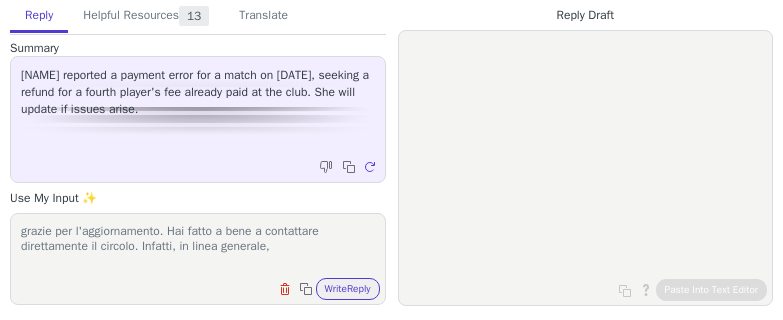 click on "grazie per l'aggiornamento. Hai fatto a bene a contattare direttamente il circolo. Infatti, in linea generale," at bounding box center [198, 246] 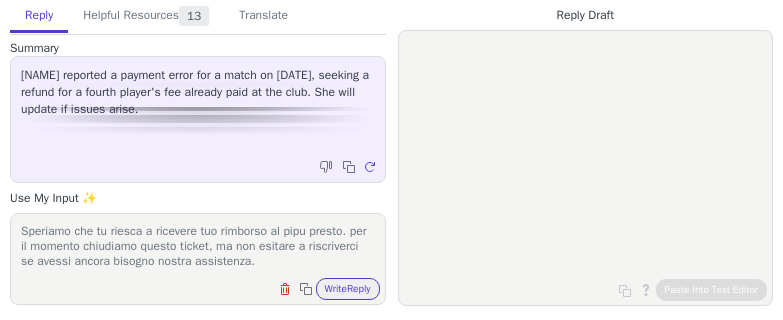 scroll, scrollTop: 185, scrollLeft: 0, axis: vertical 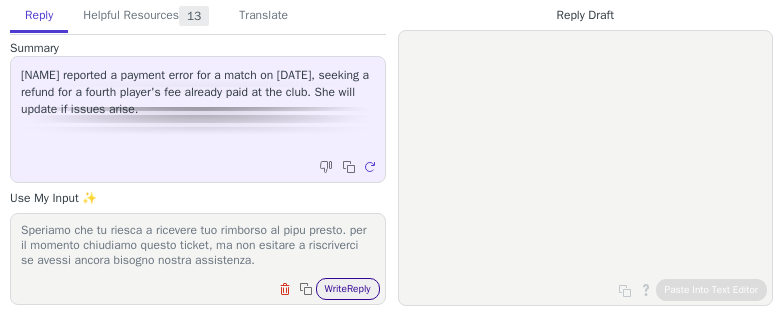 type on "grazie per l'aggiornamento. Hai fatto a bene a contattare direttamente il circolo. Infatti, in linea generale, quando ti viene addebitatat online anche la quota di un giocatore che aveva pagato al club, questo succede perchè il club ha dimenticato di segnare quel pagamento sul loro gestionale. e quindi due ore dopo fine partita, il sistema controlla quote in sospeso, e se vede che manca la registrazione di qualche pagamento, lo considera non pagato, ed addebita quella qyota al prenotante. quindi in questi casi, è corretto chiedere rimborso al club, che ha incassato la quota due volte, sia in struttura che online. Playtoic non può mai emettere questi rimborsi.
Speriamo che tu riesca a ricevere tuo rimborso al pipu presto. per il momento chiudiamo questo ticket, ma non esitare a riscriverci se avessi ancora bisogno nostra assistenza." 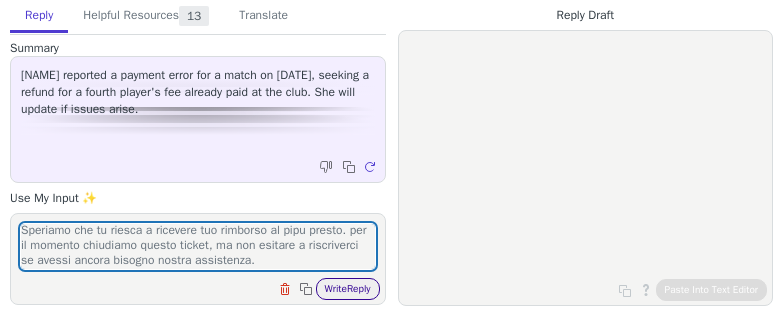 click on "Write  Reply" at bounding box center (348, 289) 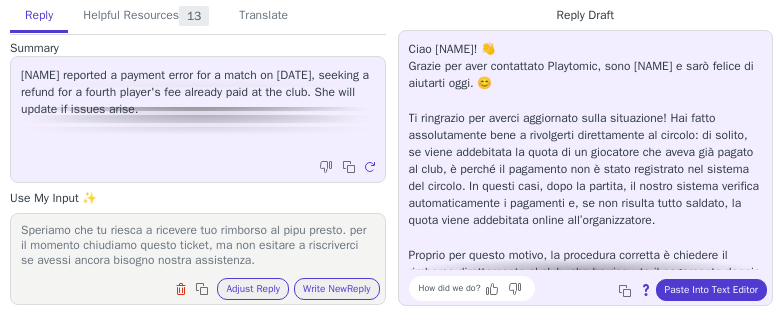 click on "grazie per l'aggiornamento. Hai fatto a bene a contattare direttamente il circolo. Infatti, in linea generale, quando ti viene addebitatat online anche la quota di un giocatore che aveva pagato al club, questo succede perchè il club ha dimenticato di segnare quel pagamento sul loro gestionale. e quindi due ore dopo fine partita, il sistema controlla quote in sospeso, e se vede che manca la registrazione di qualche pagamento, lo considera non pagato, ed addebita quella qyota al prenotante. quindi in questi casi, è corretto chiedere rimborso al club, che ha incassato la quota due volte, sia in struttura che online. Playtoic non può mai emettere questi rimborsi.
Speriamo che tu riesca a ricevere tuo rimborso al pipu presto. per il momento chiudiamo questo ticket, ma non esitare a riscriverci se avessi ancora bisogno nostra assistenza." at bounding box center [198, 246] 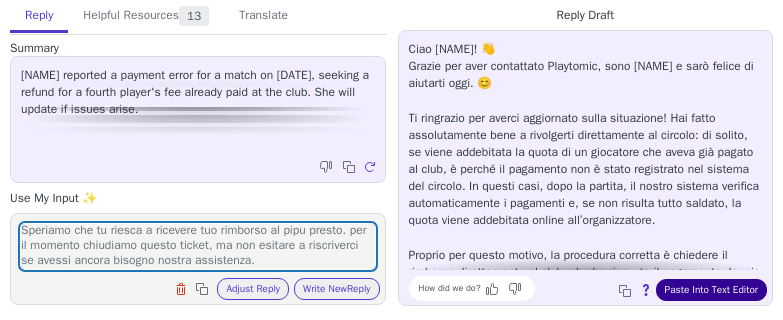 click on "Paste Into Text Editor" at bounding box center (711, 290) 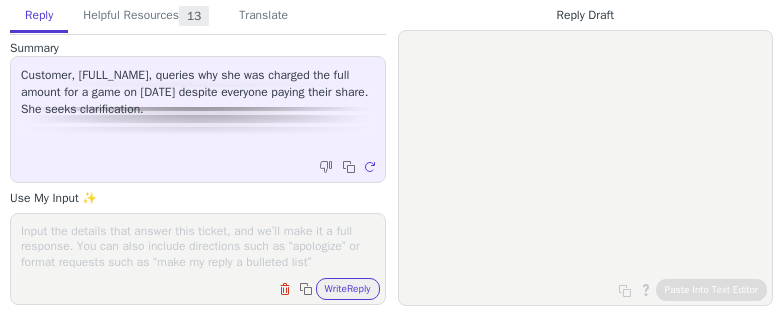 scroll, scrollTop: 0, scrollLeft: 0, axis: both 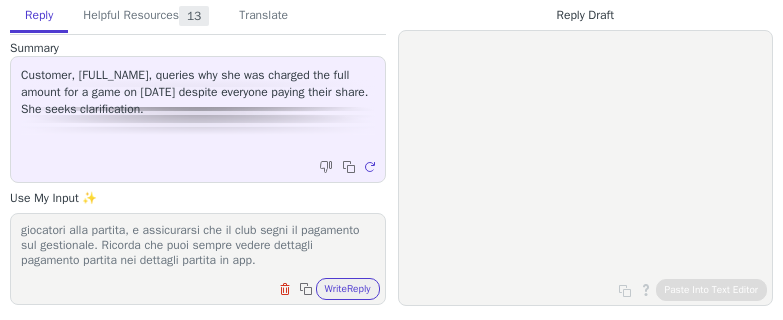 paste on "Se i giocatori hanno pagato al club ma non è stato segnato come pagato nell'app, il sistema non lo riconoscerà. In tali casi, il proprietario della prenotazione deve saldare il debito nell'app e quindi contattare il club per un rimborso." 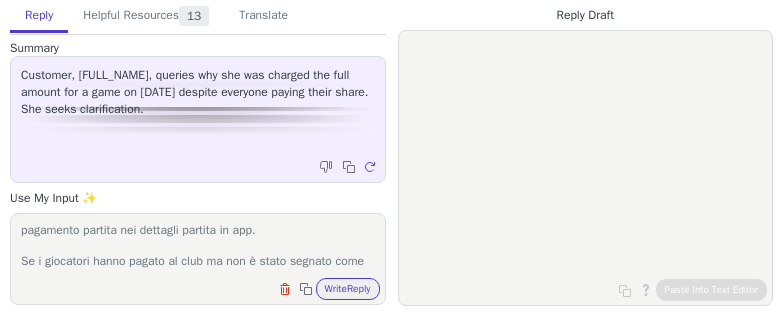 scroll, scrollTop: 139, scrollLeft: 0, axis: vertical 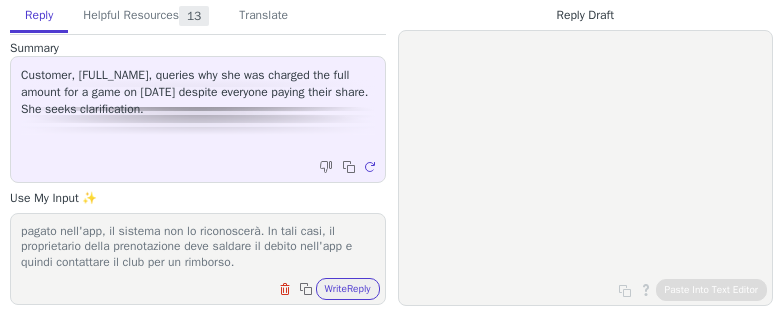 drag, startPoint x: 292, startPoint y: 266, endPoint x: 258, endPoint y: 263, distance: 34.132095 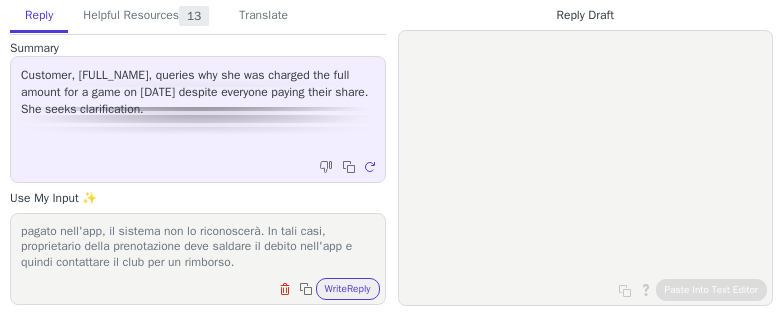 scroll, scrollTop: 137, scrollLeft: 0, axis: vertical 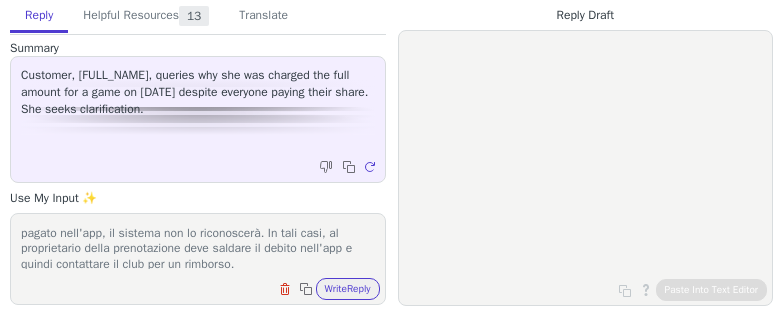click on "siamo spiacenti inconveniennte. abbiamo controllato partita [DATE] e ti informo che il club non ha inserito sul loro gestionale i pagamenti dei tre giocatori che hanno saldato quyota al club.
Quando utilizzi pagamento frazionato, è importante aggiungere i giocatori alla partita, e assicurarsi che il club segni il pagamento sul gestionale. Ricorda che puoi sempre vedere dettagli pagamento partita nei dettagli partita in app.
Se i giocatori hanno pagato al club ma non è stato segnato come pagato nell'app, il sistema non lo riconoscerà. In tali casi, al proprietario della prenotazione deve saldare il debito nell'app e quindi contattare il club per un rimborso." at bounding box center (198, 246) 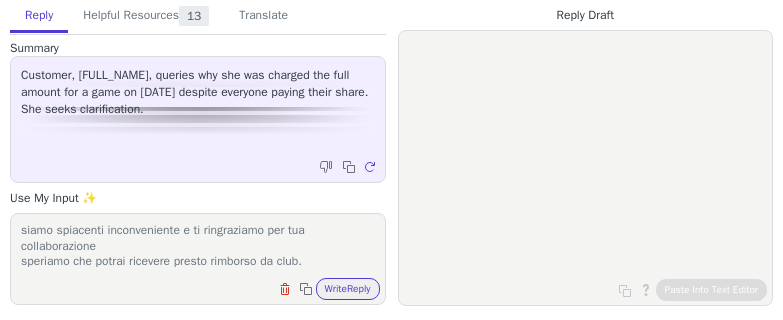 scroll, scrollTop: 216, scrollLeft: 0, axis: vertical 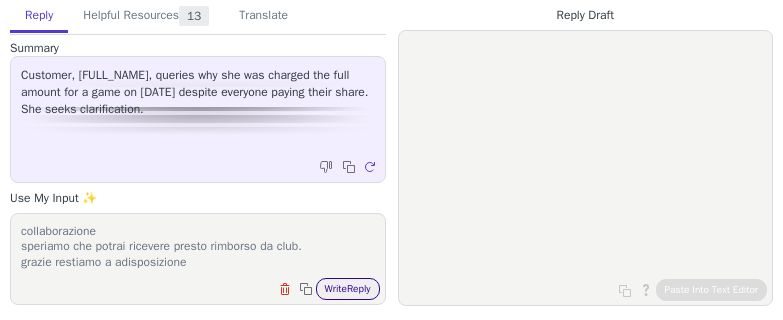 type on "siamo spiacenti inconveniennte. abbiamo controllato partita [DATE] e ti informo che il club non ha inserito sul loro gestionale i pagamenti dei tre giocatori che hanno saldato quyota al club.
Quando utilizzi pagamento frazionato, è importante aggiungere i giocatori alla partita, e assicurarsi che il club segni il pagamento sul gestionale. Ricorda che puoi sempre vedere dettagli pagamento partita nei dettagli partita in app.
Se i giocatori hanno pagato al club ma non è stato segnato come pagato nell'app, il sistema non lo riconoscerà. In tali casi, al proprietario della prenotazione vengono addebitate queste quote due ore dopo fine partita, quindi ora dovrai contattare il club per un rimborso.
siamo spiacenti inconveniente e ti ringraziamo per tua collaborazione
speriamo che potrai ricevere presto rimborso da club.
grazie restiamo a adisposizione" 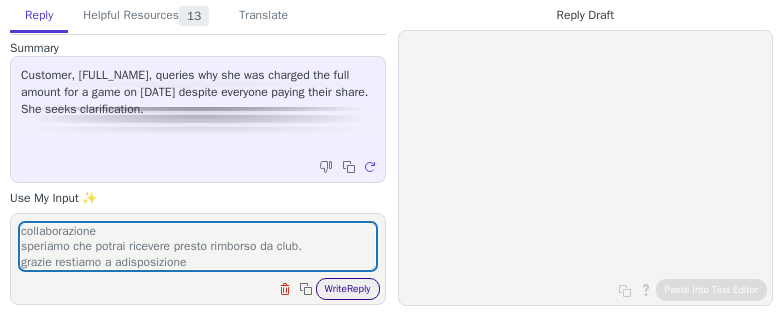 click on "Write  Reply" at bounding box center [348, 289] 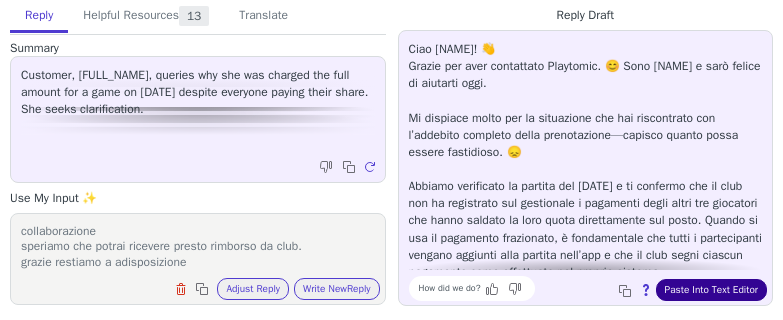 click on "Paste Into Text Editor" at bounding box center [711, 290] 